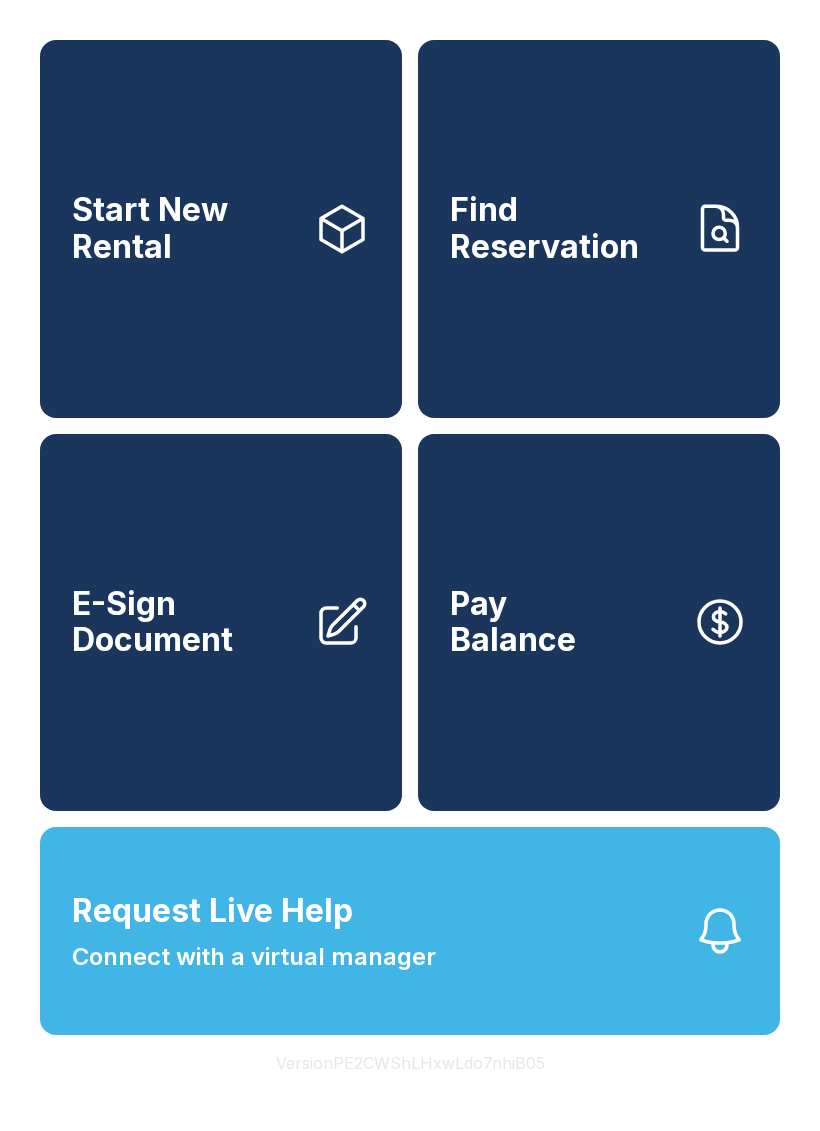 scroll, scrollTop: 0, scrollLeft: 0, axis: both 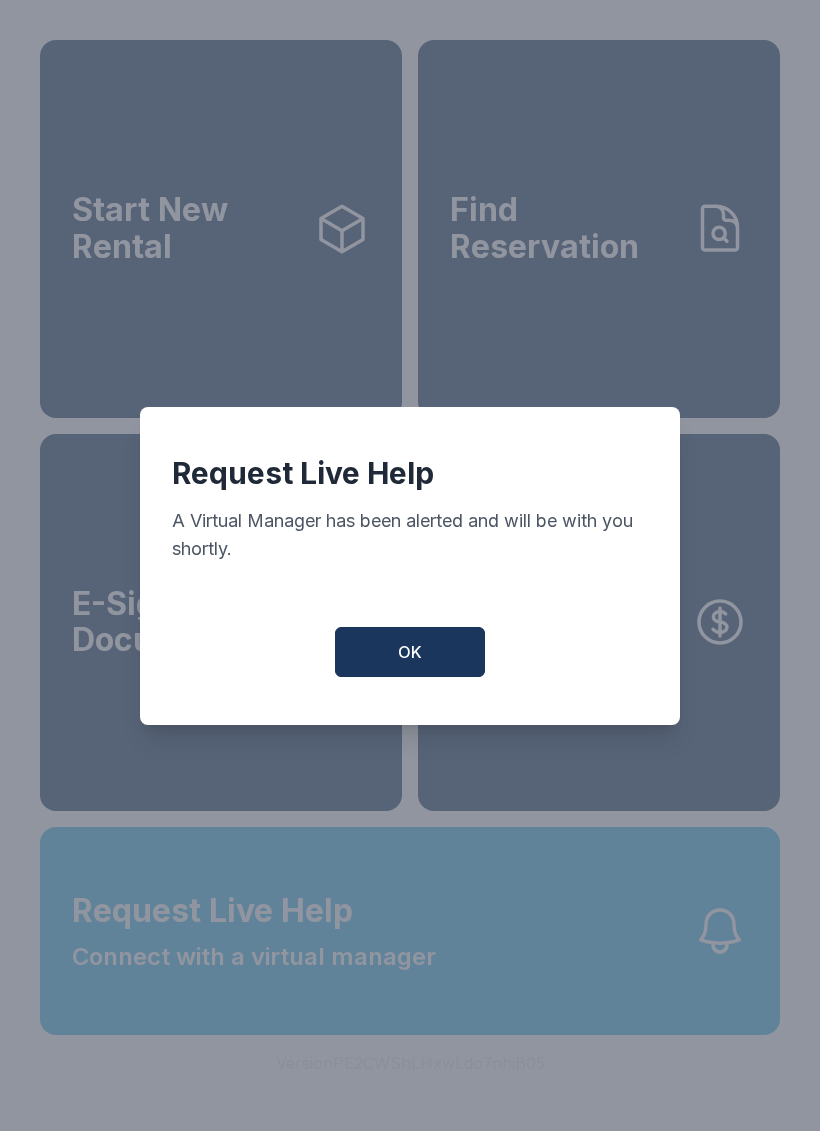 click on "OK" at bounding box center (410, 652) 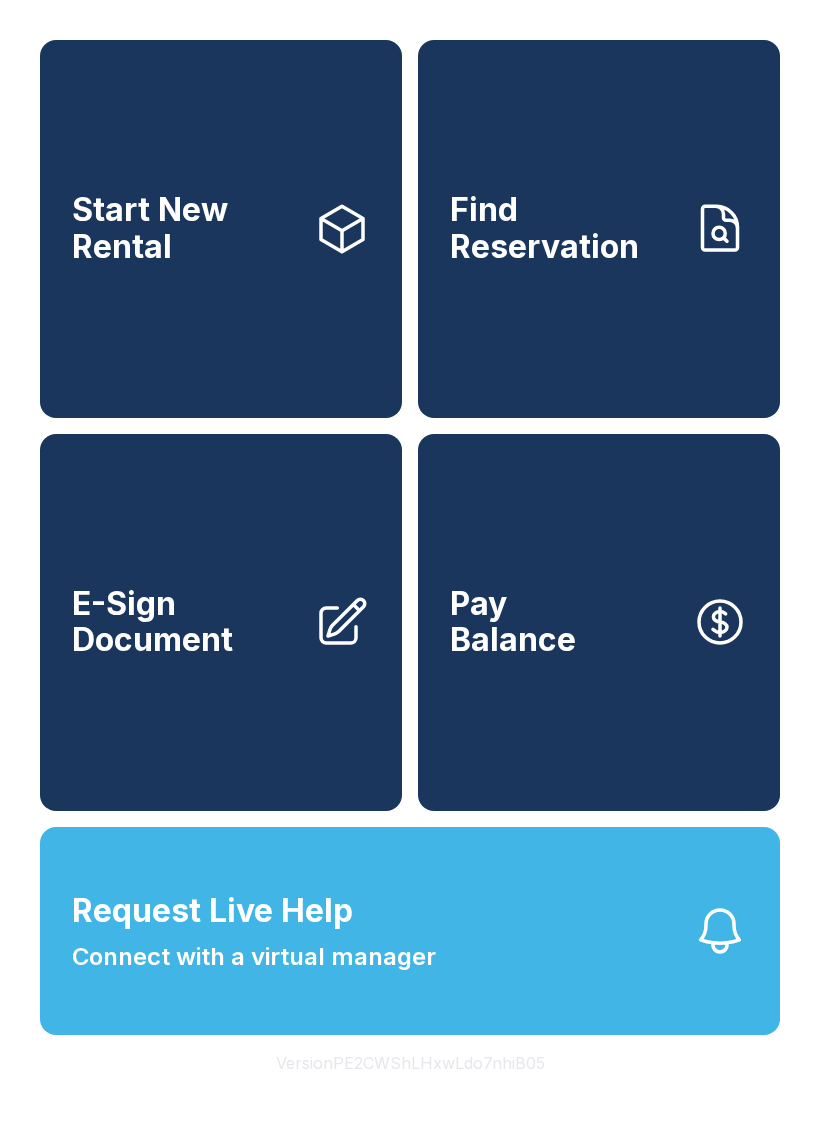 click on "Find Reservation" at bounding box center [563, 228] 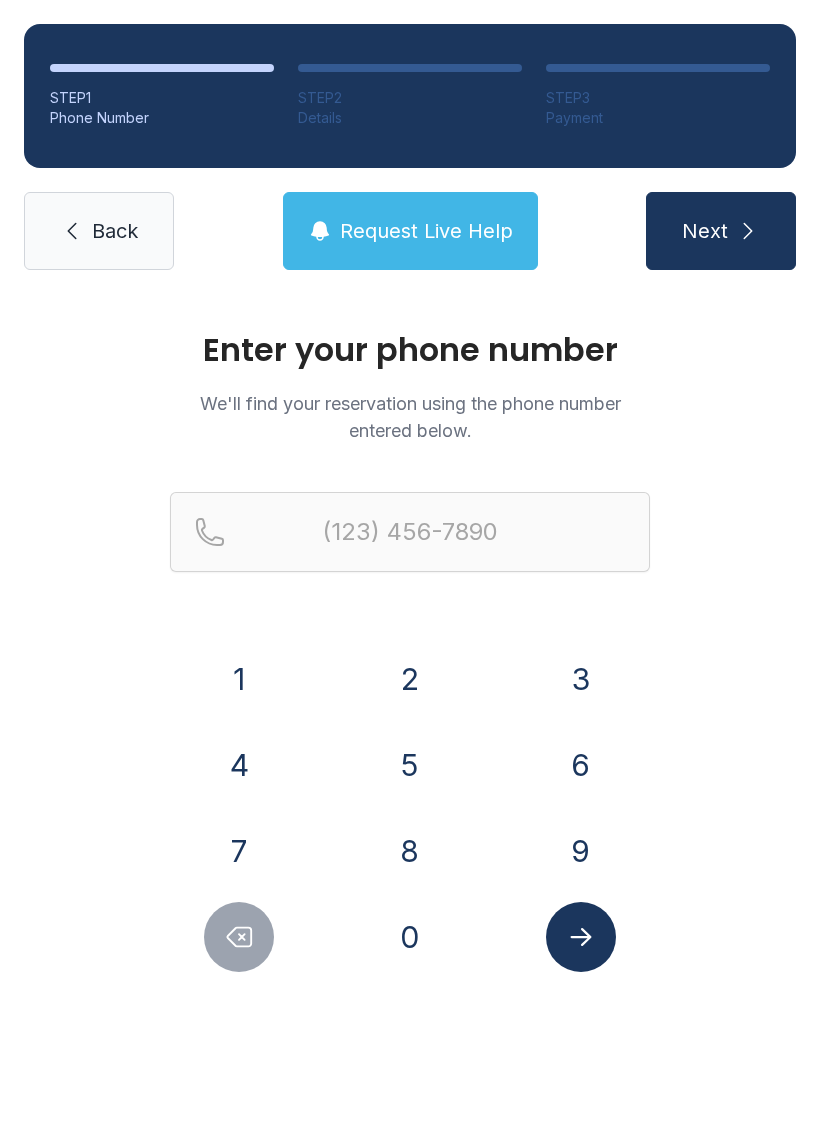click on "Back" at bounding box center [99, 231] 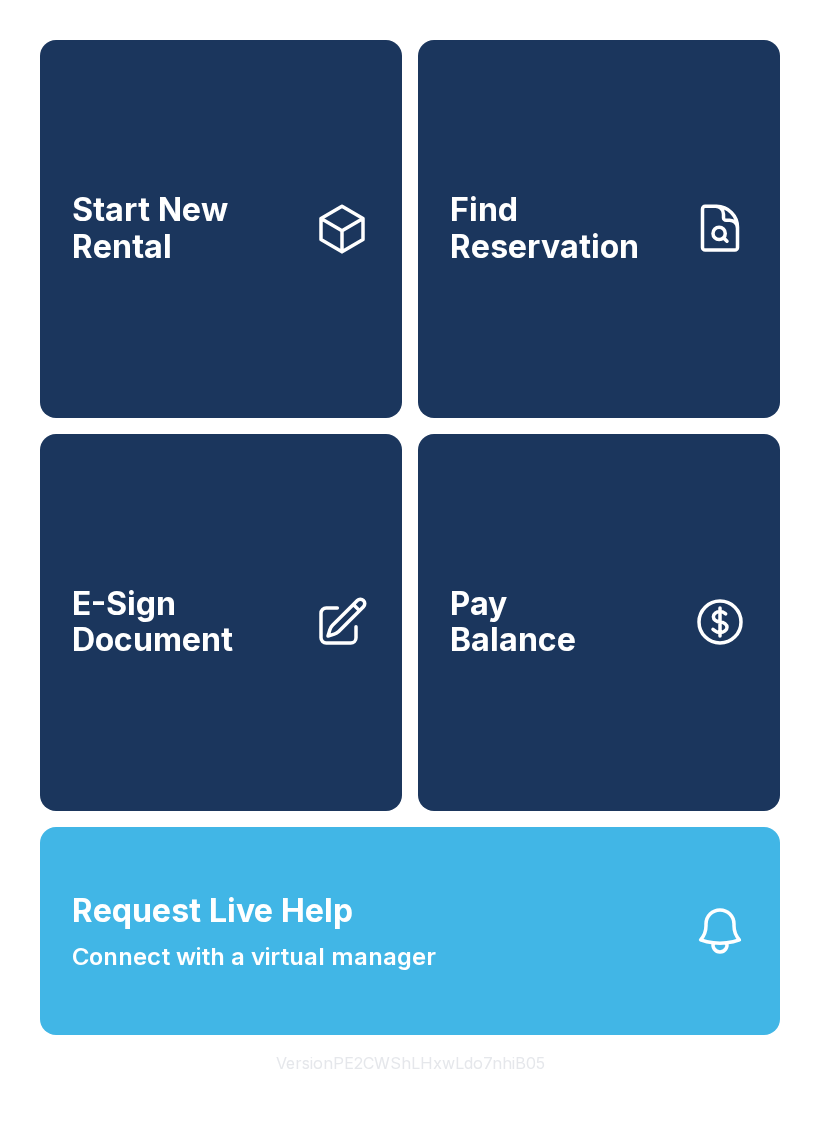 click on "Start New Rental" at bounding box center (185, 228) 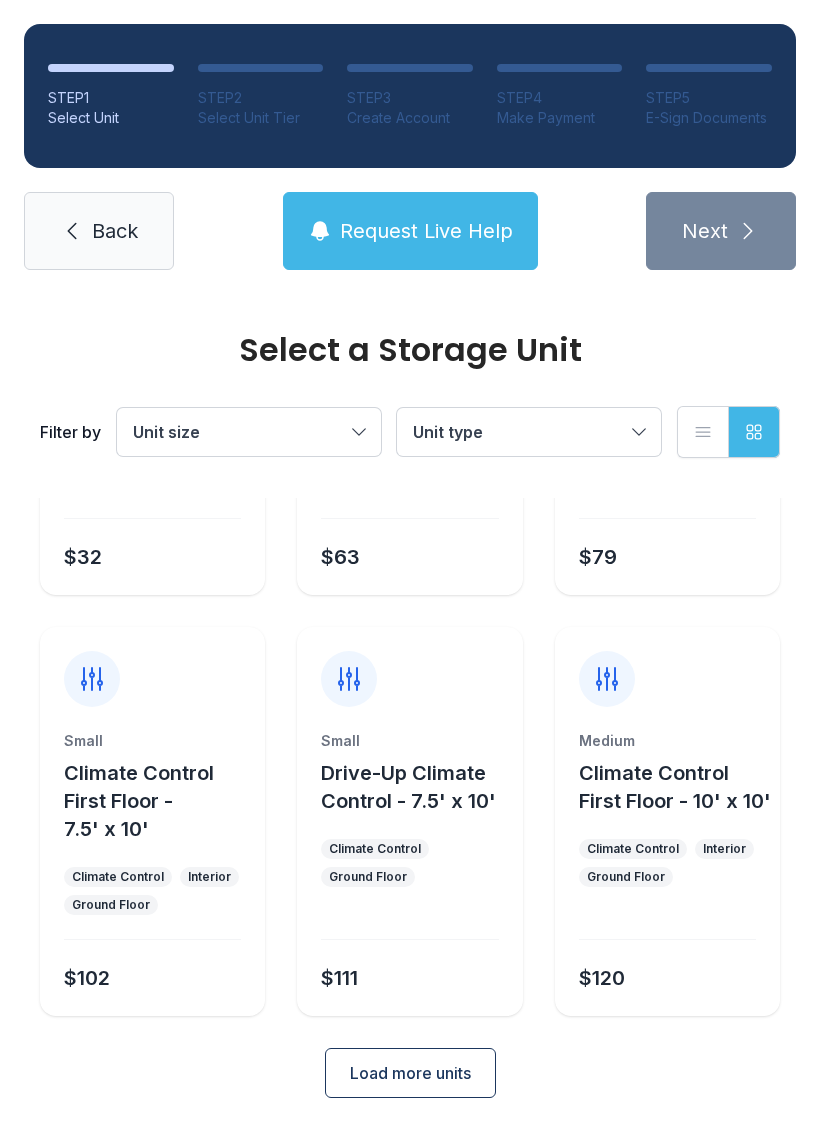 scroll, scrollTop: 266, scrollLeft: 0, axis: vertical 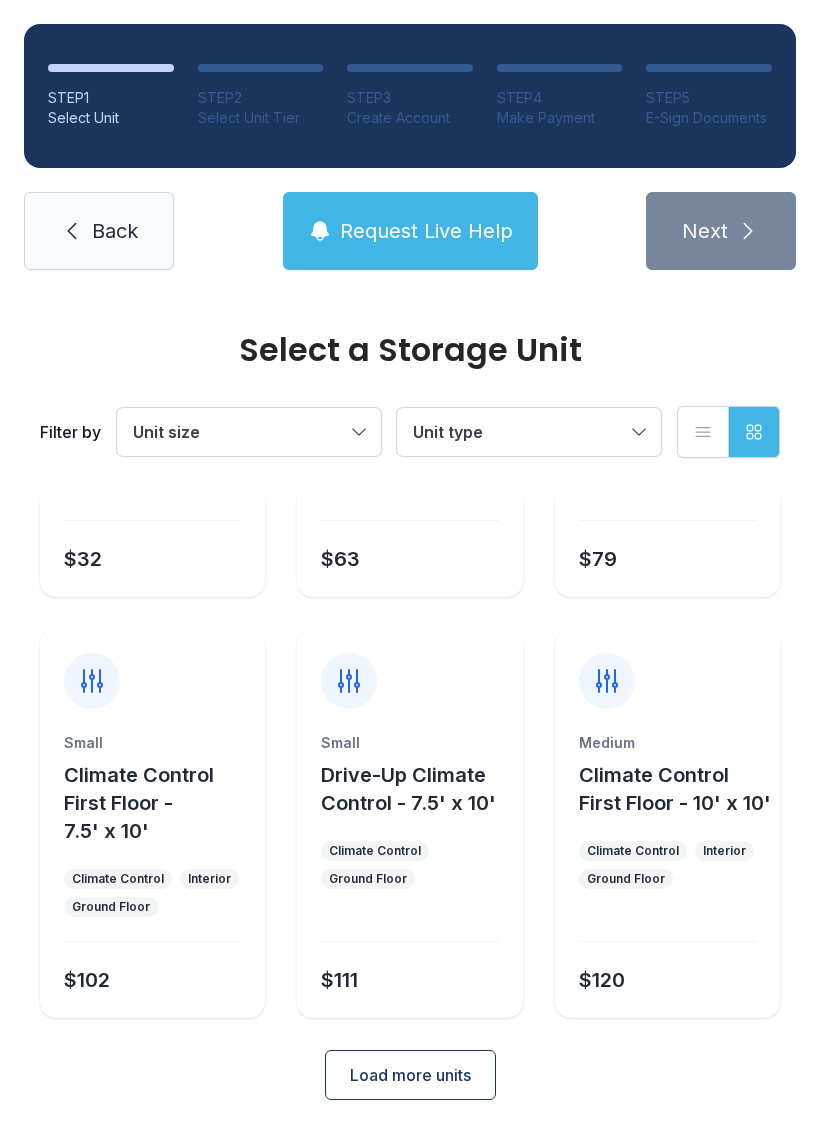 click on "Load more units" at bounding box center [410, 1075] 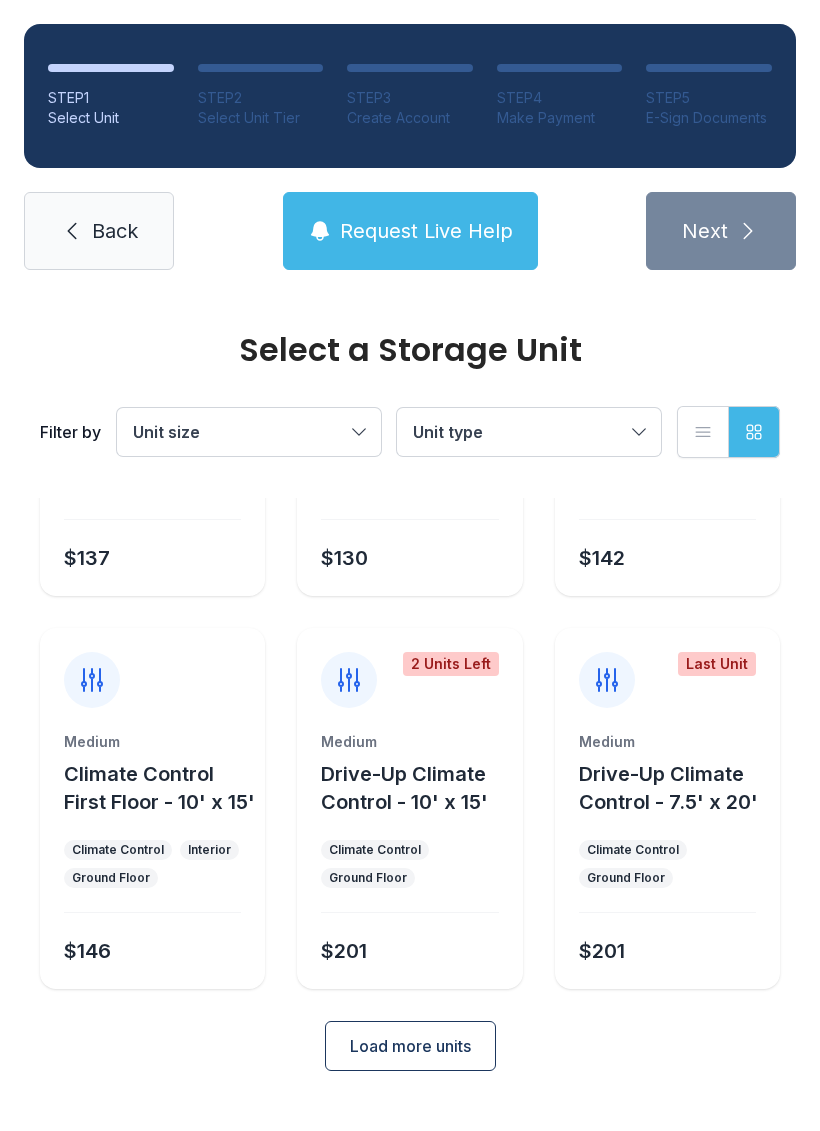 scroll, scrollTop: 1108, scrollLeft: 0, axis: vertical 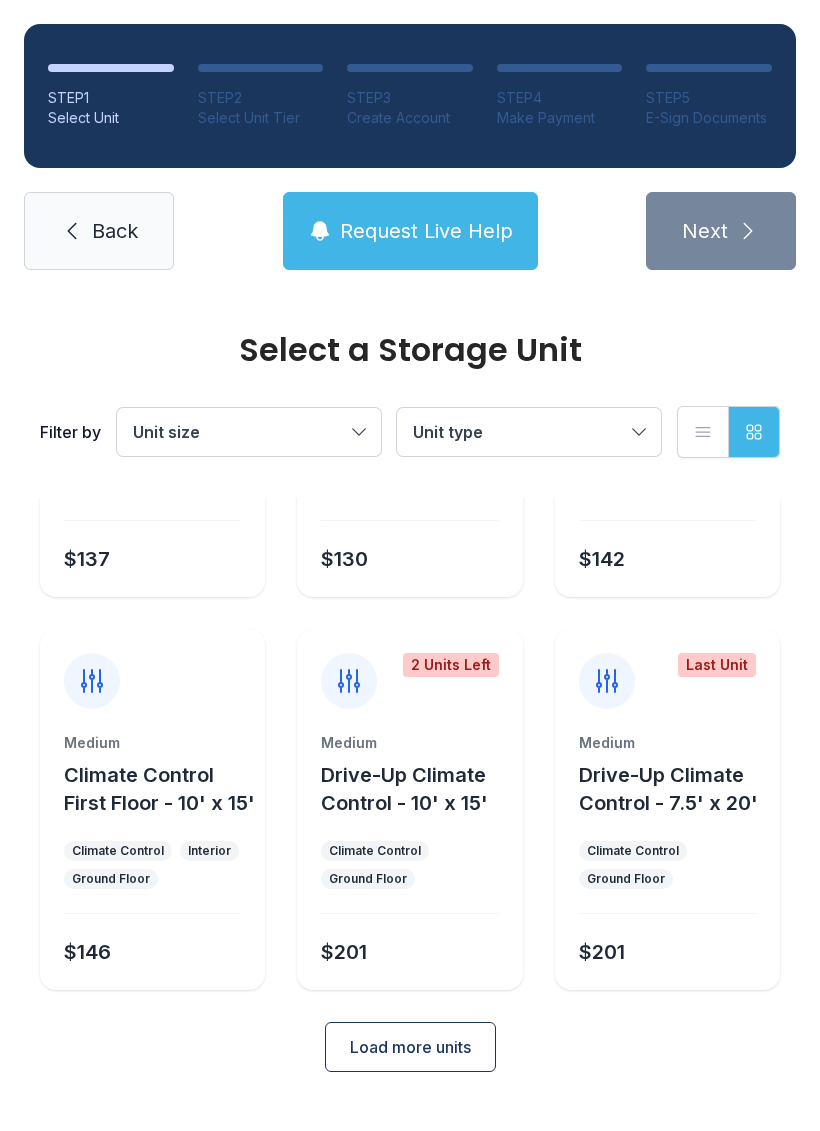 click on "Load more units" at bounding box center [410, 1047] 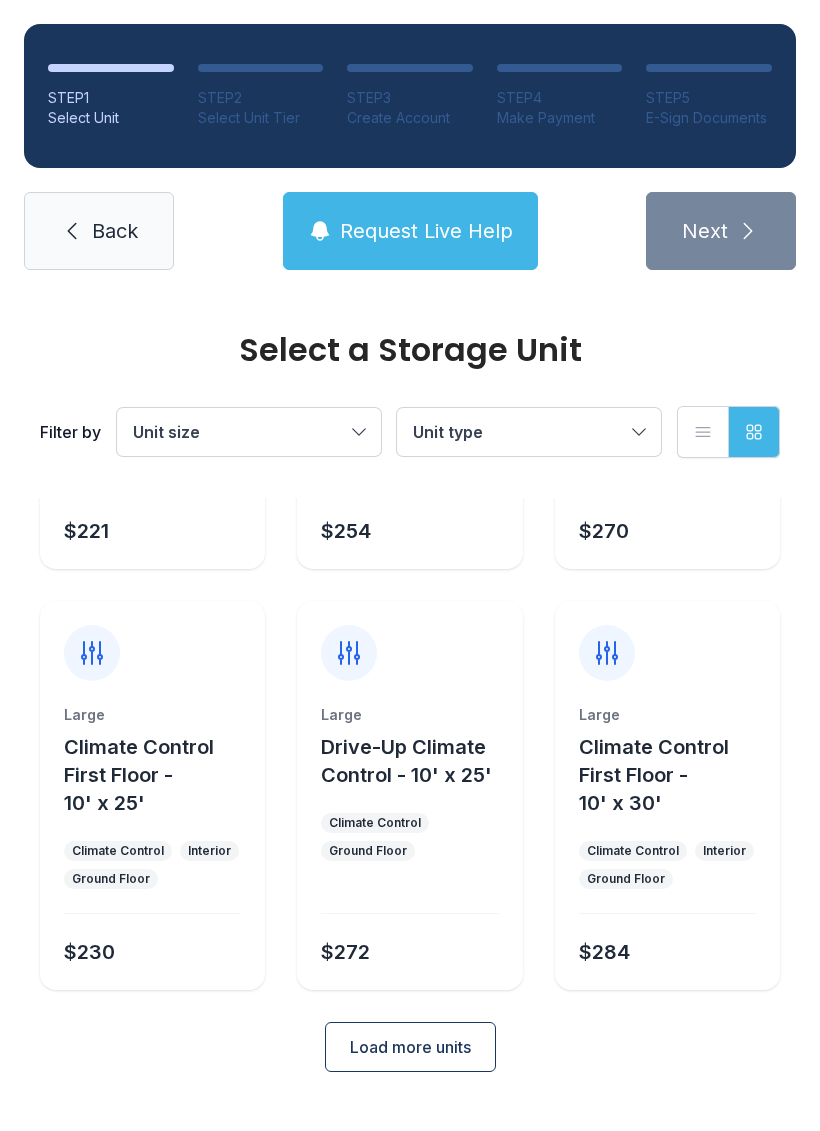 click on "Load more units" at bounding box center [410, 1047] 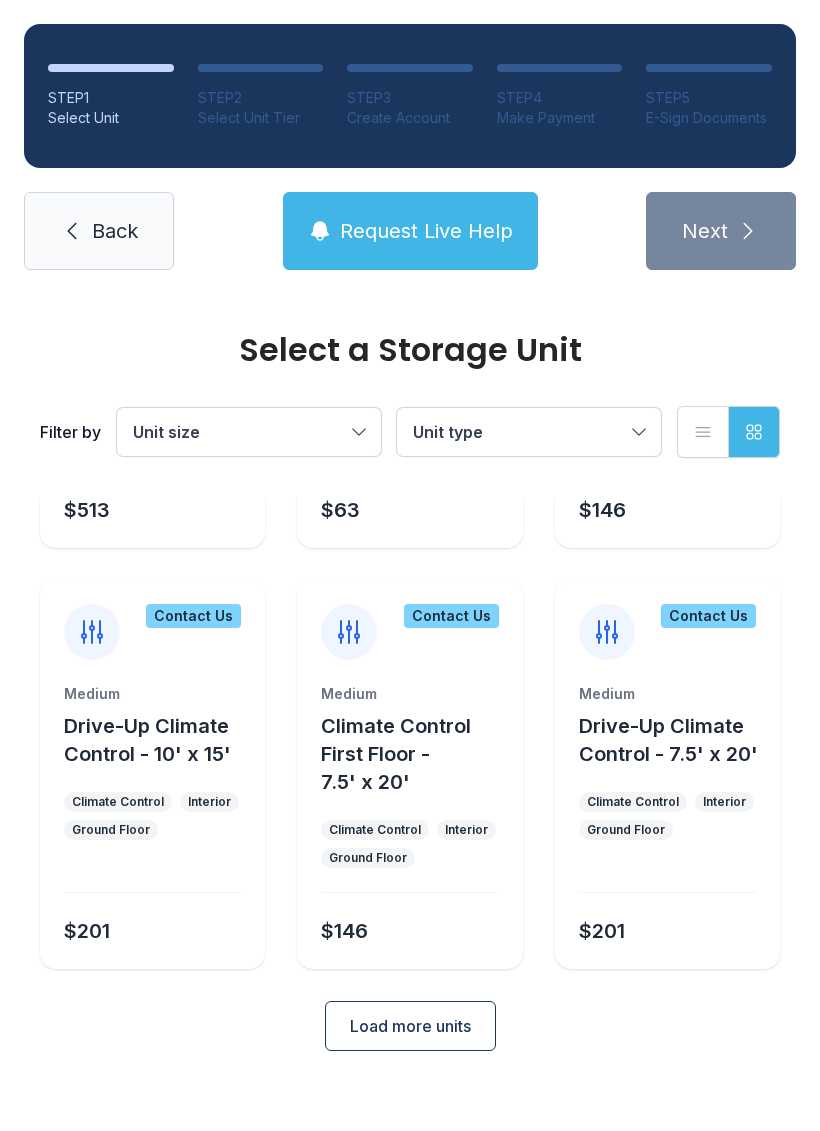 scroll, scrollTop: 2792, scrollLeft: 0, axis: vertical 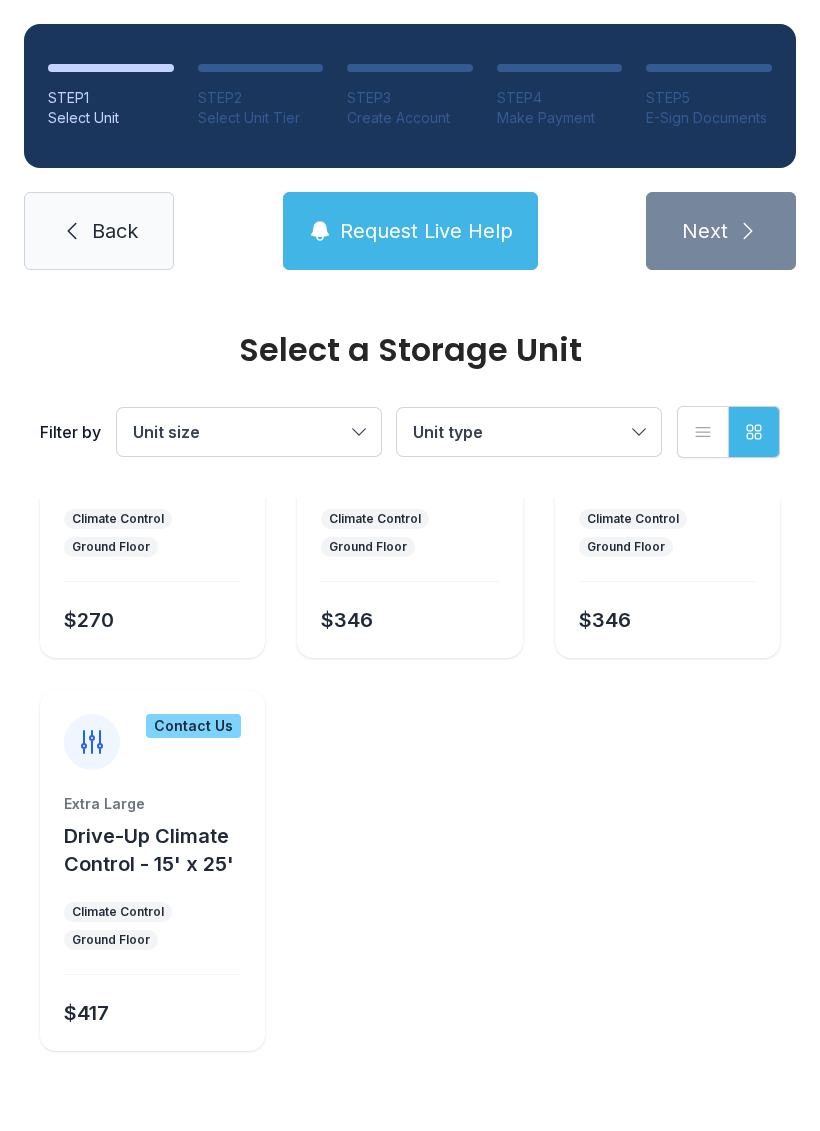 click on "Unit size" at bounding box center [249, 432] 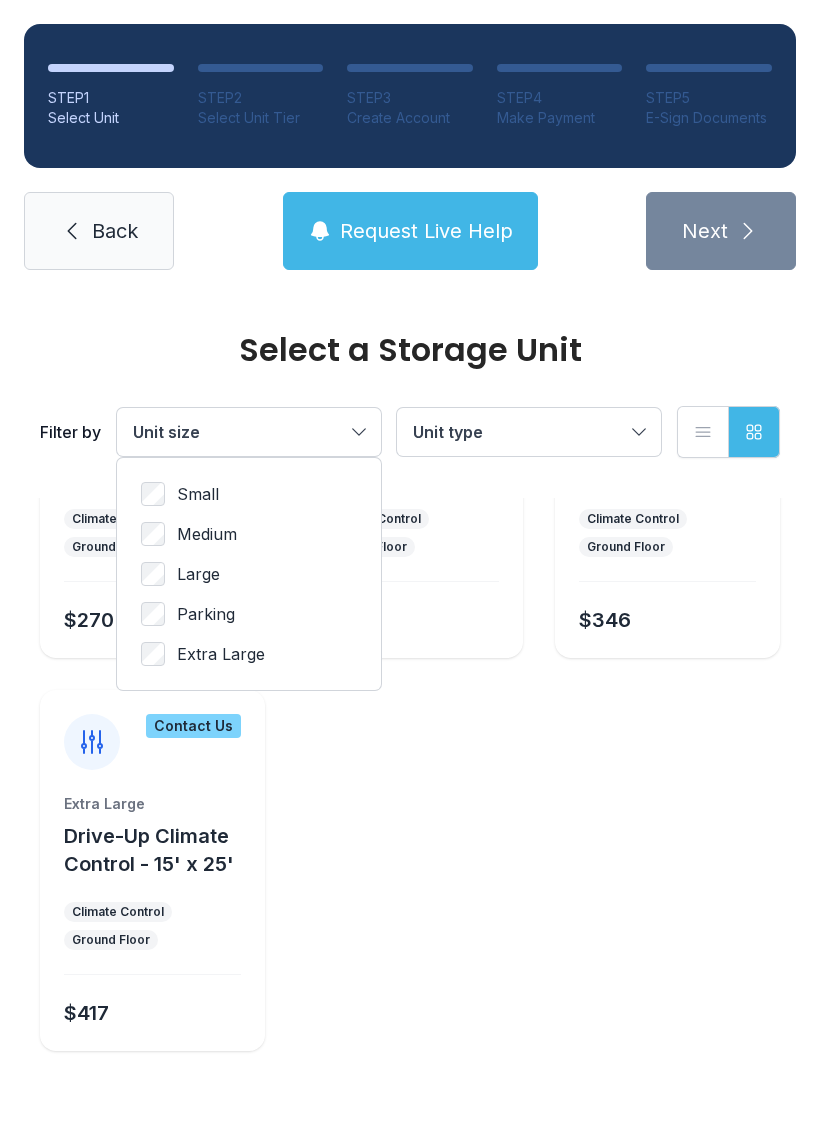 scroll, scrollTop: 1054, scrollLeft: 0, axis: vertical 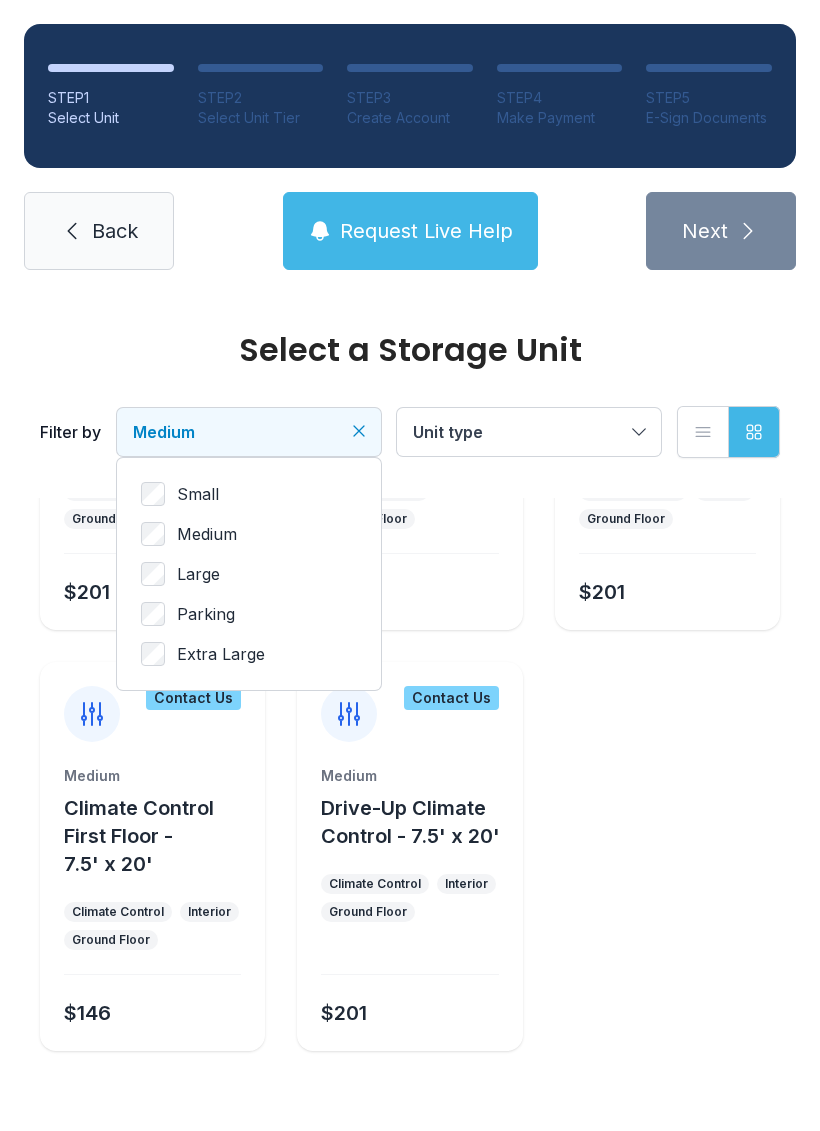 click on "Unit type" at bounding box center [529, 432] 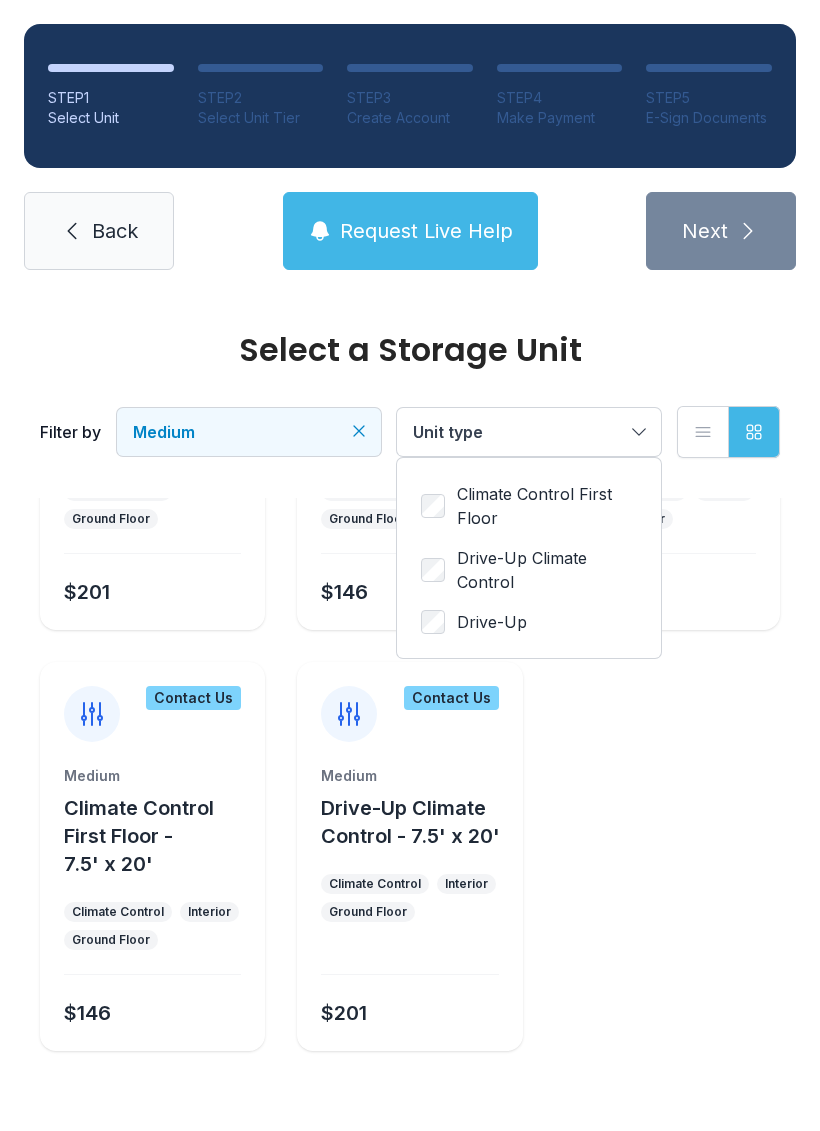 scroll, scrollTop: 212, scrollLeft: 0, axis: vertical 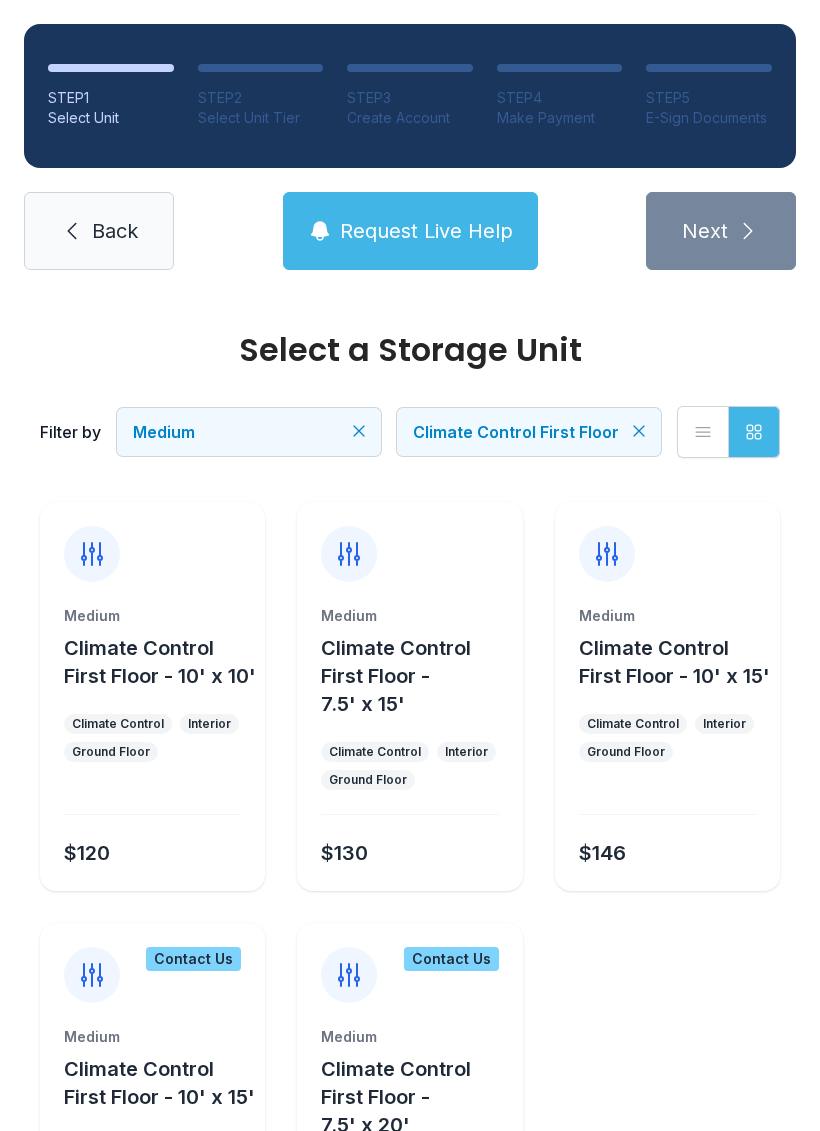 click on "Climate Control First Floor - 7.5' x 15'" at bounding box center (396, 676) 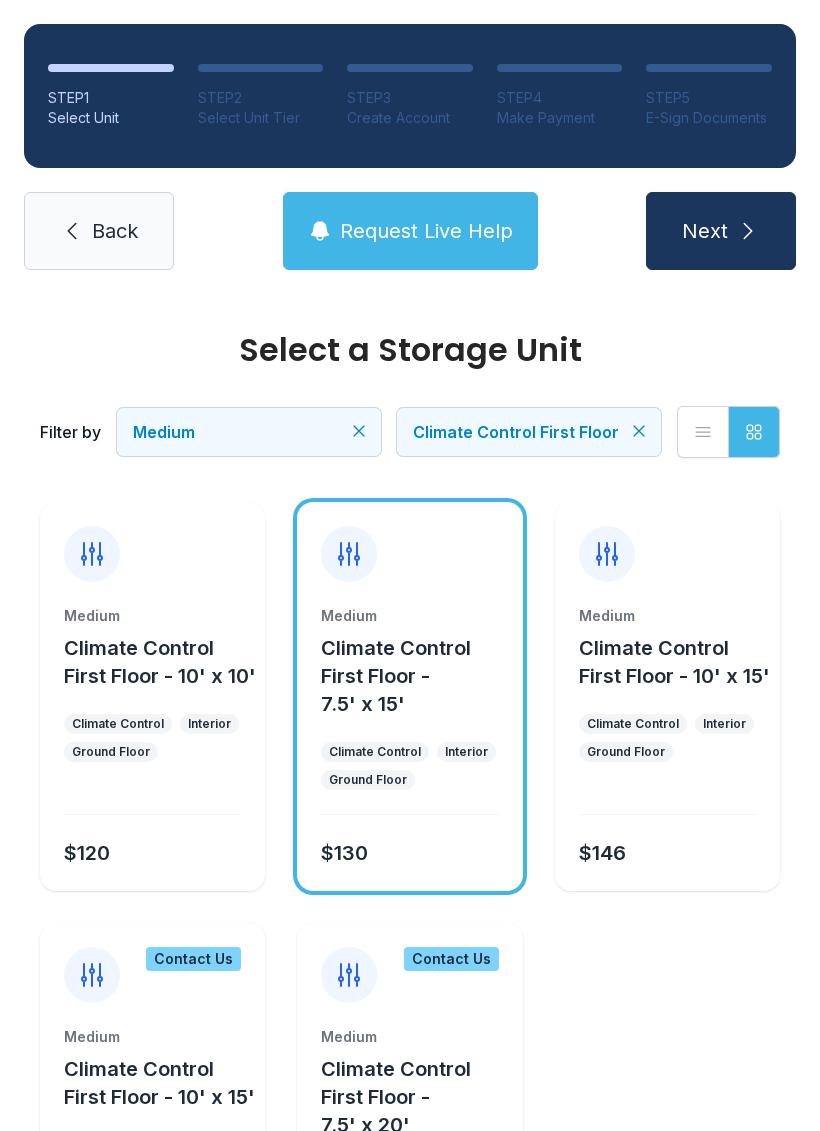 click on "Next" at bounding box center (721, 231) 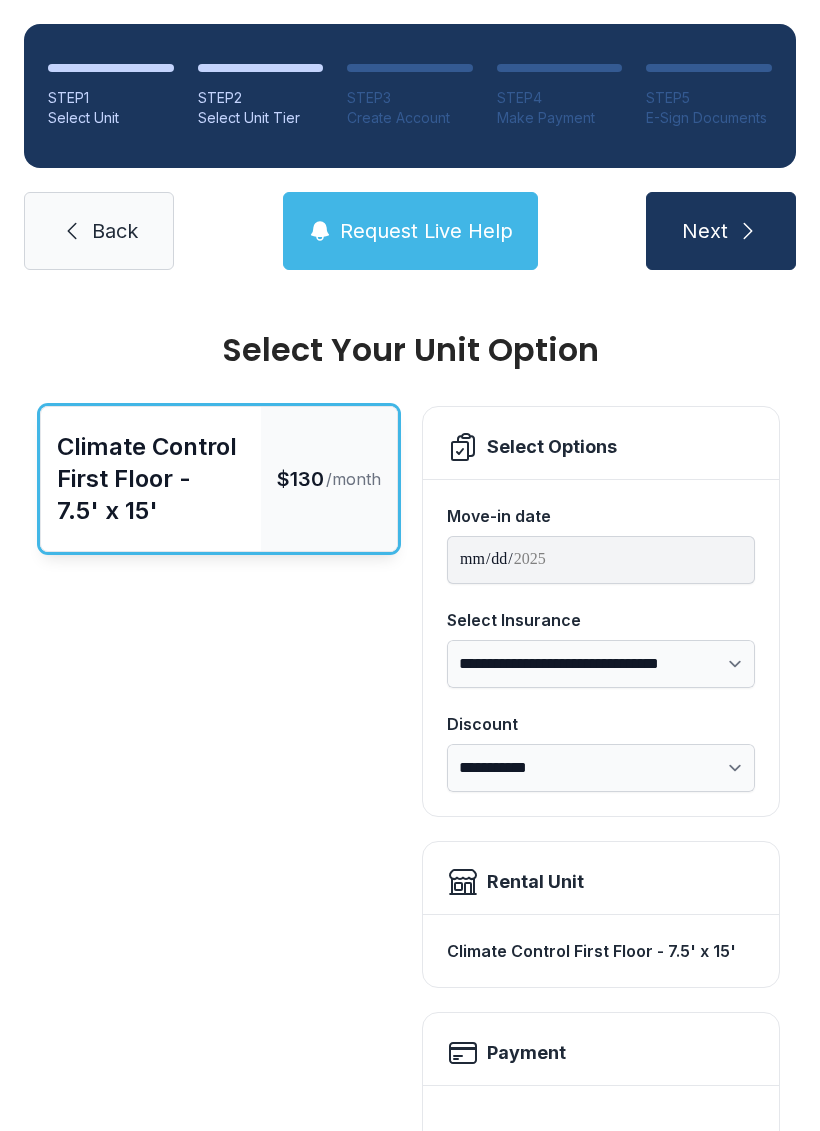 scroll, scrollTop: 0, scrollLeft: 0, axis: both 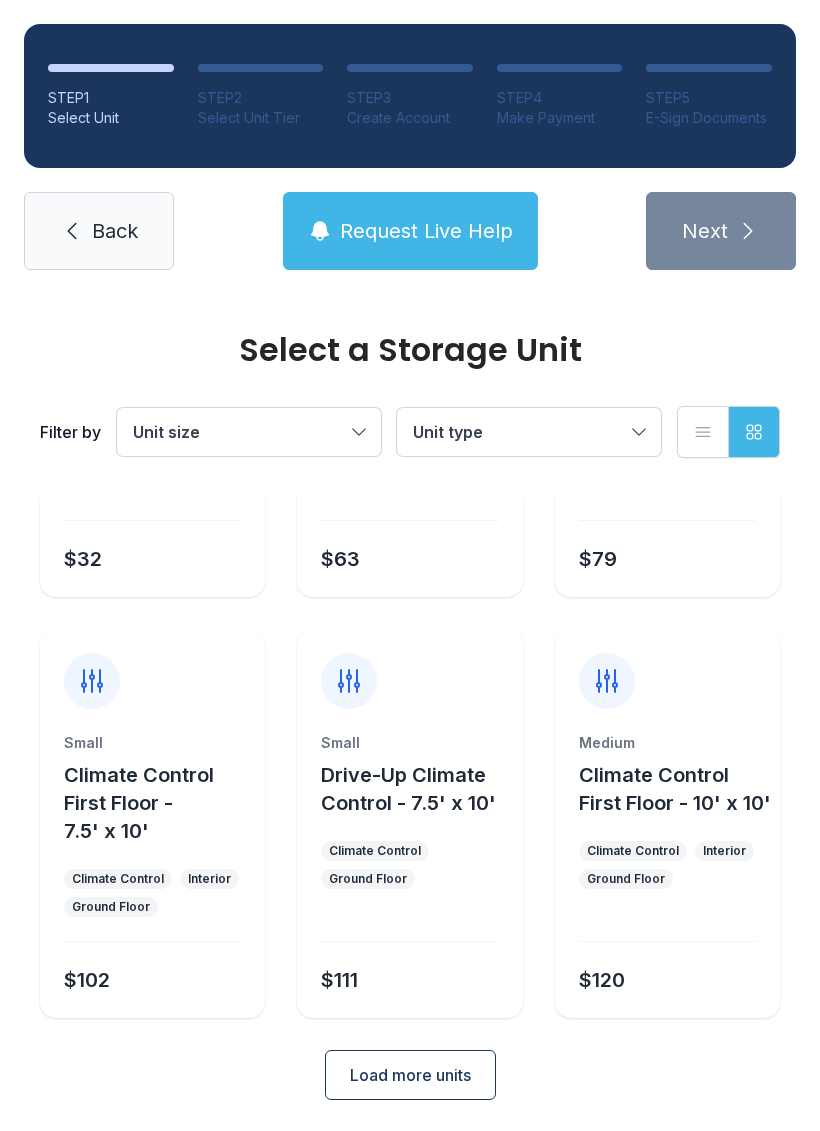 click on "Back" at bounding box center (99, 231) 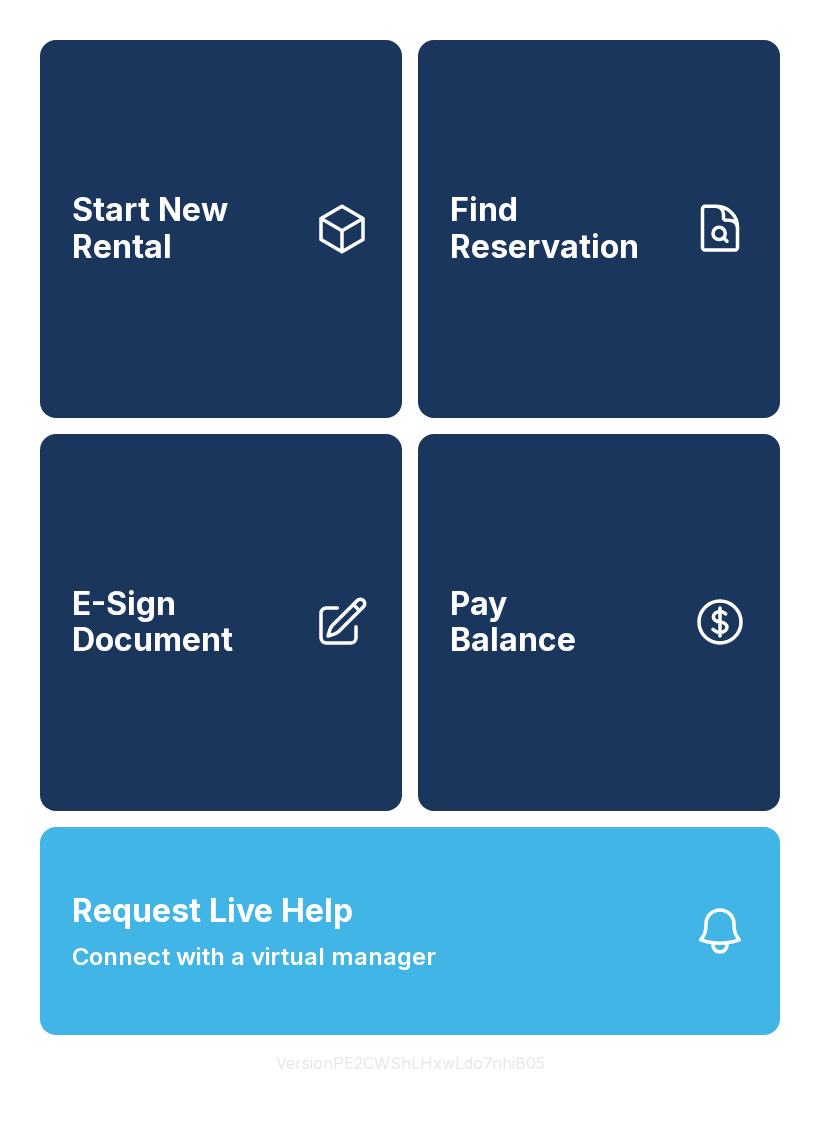 click 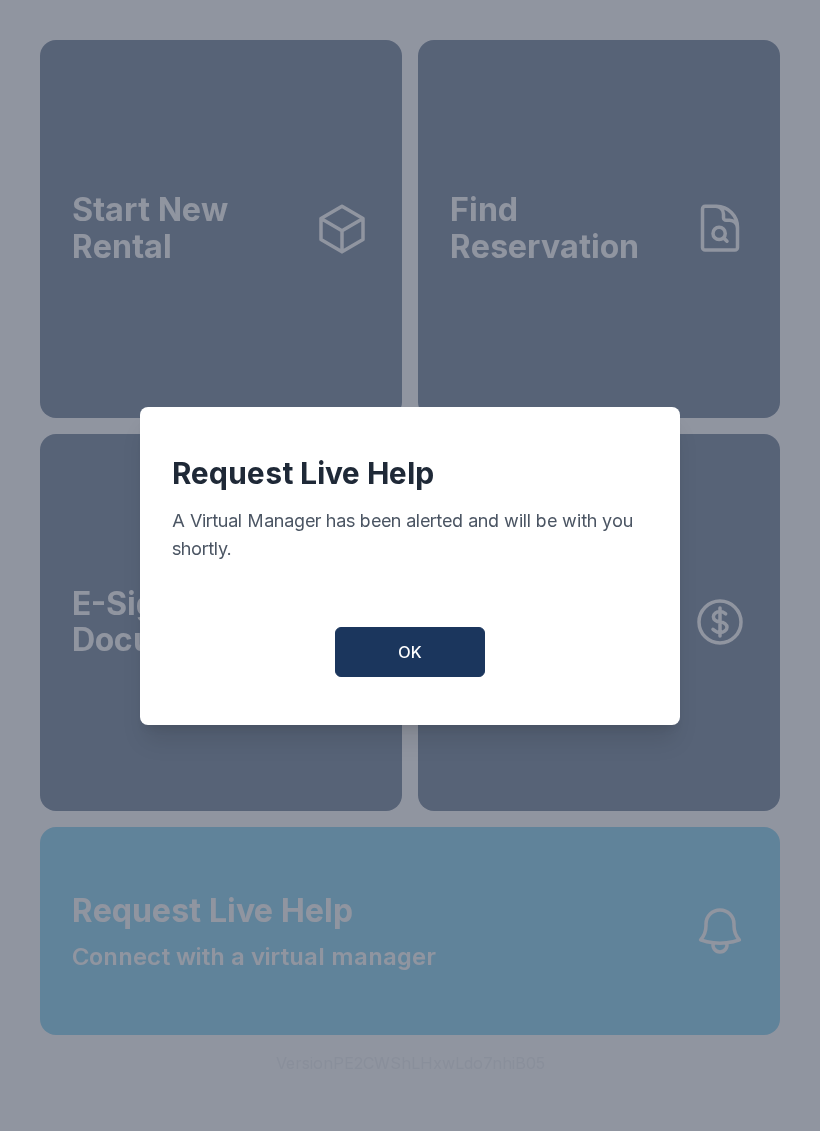 click on "OK" at bounding box center (410, 652) 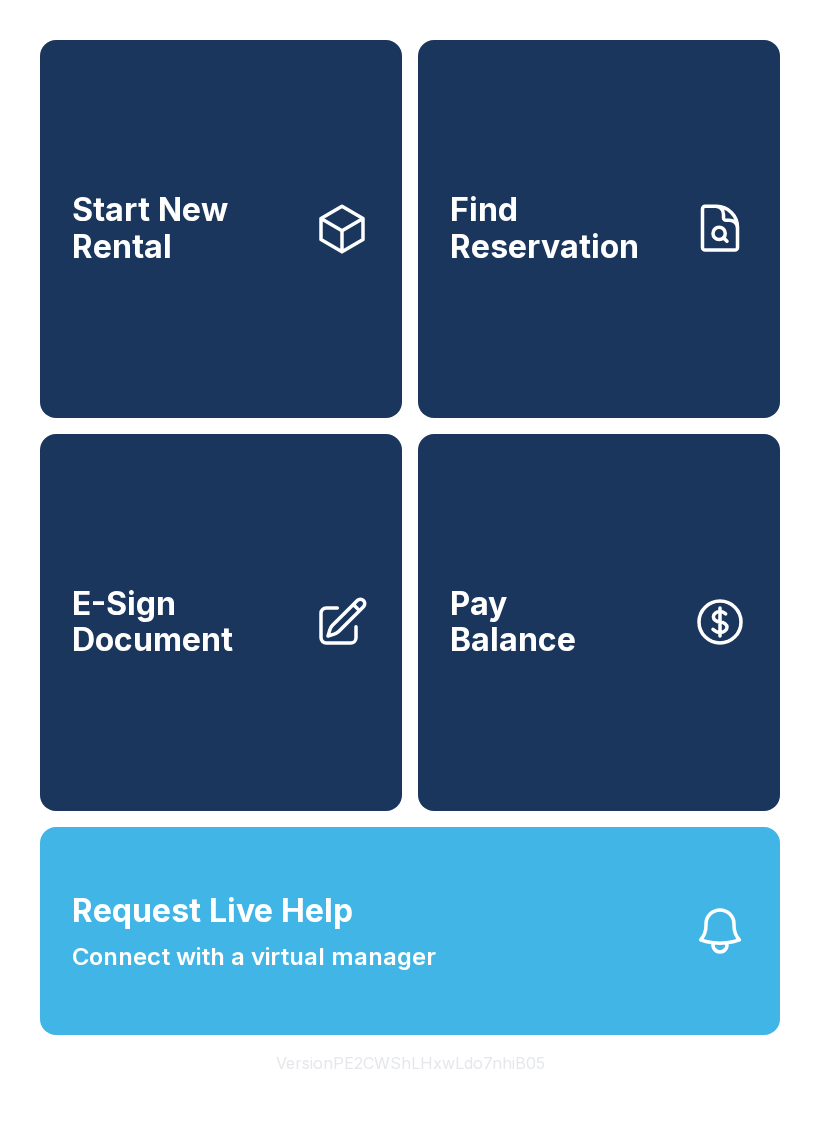 click on "Start New Rental" at bounding box center (185, 228) 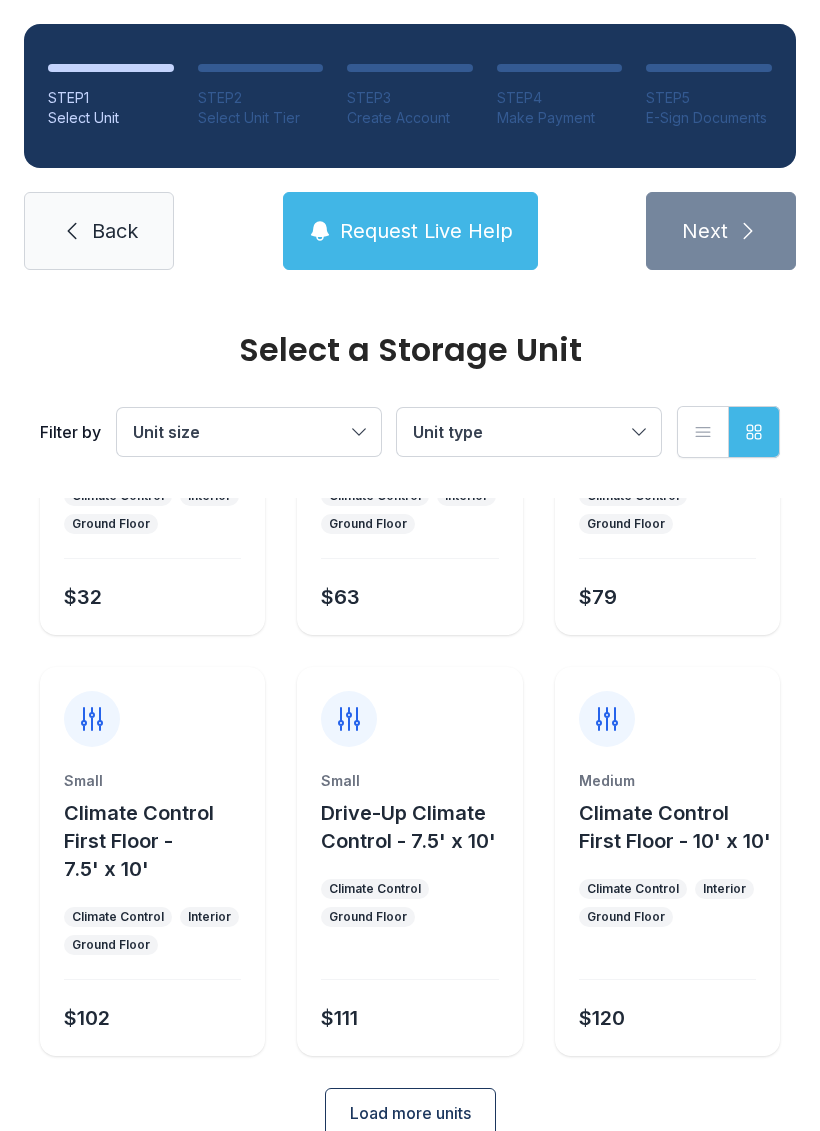 scroll, scrollTop: 234, scrollLeft: 0, axis: vertical 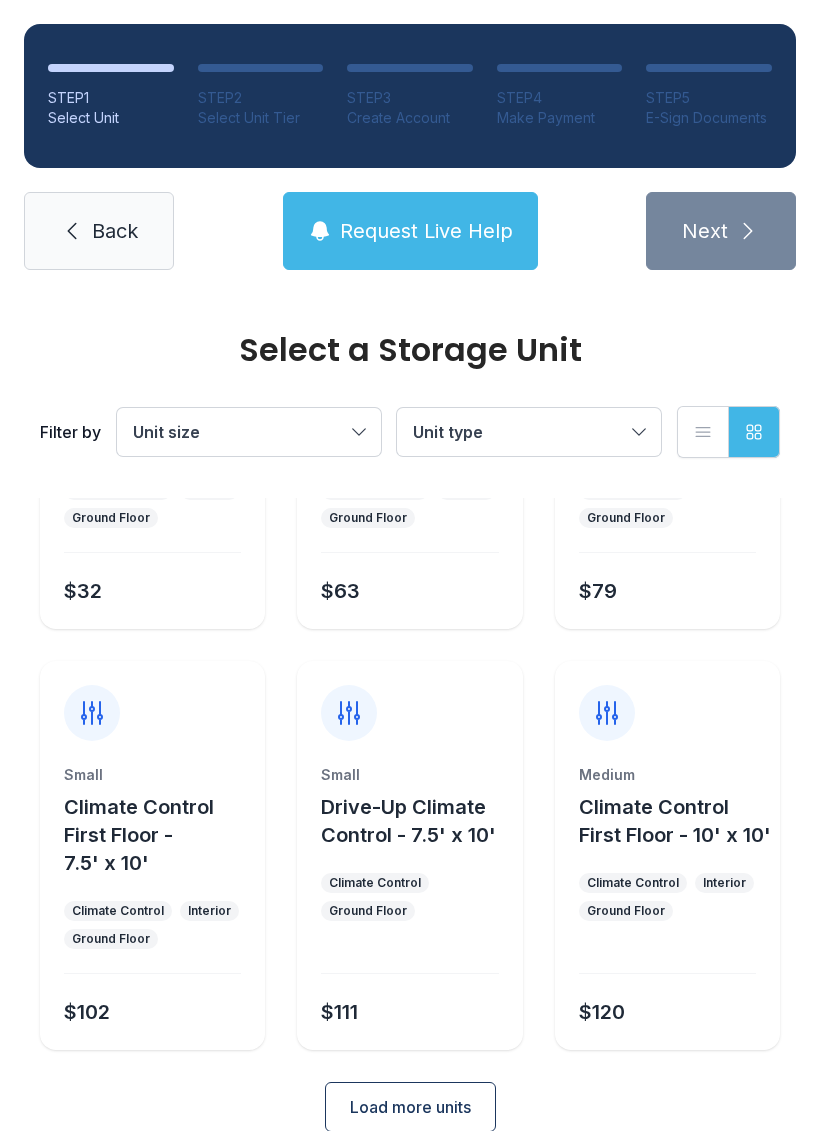 click on "Load more units" at bounding box center [410, 1107] 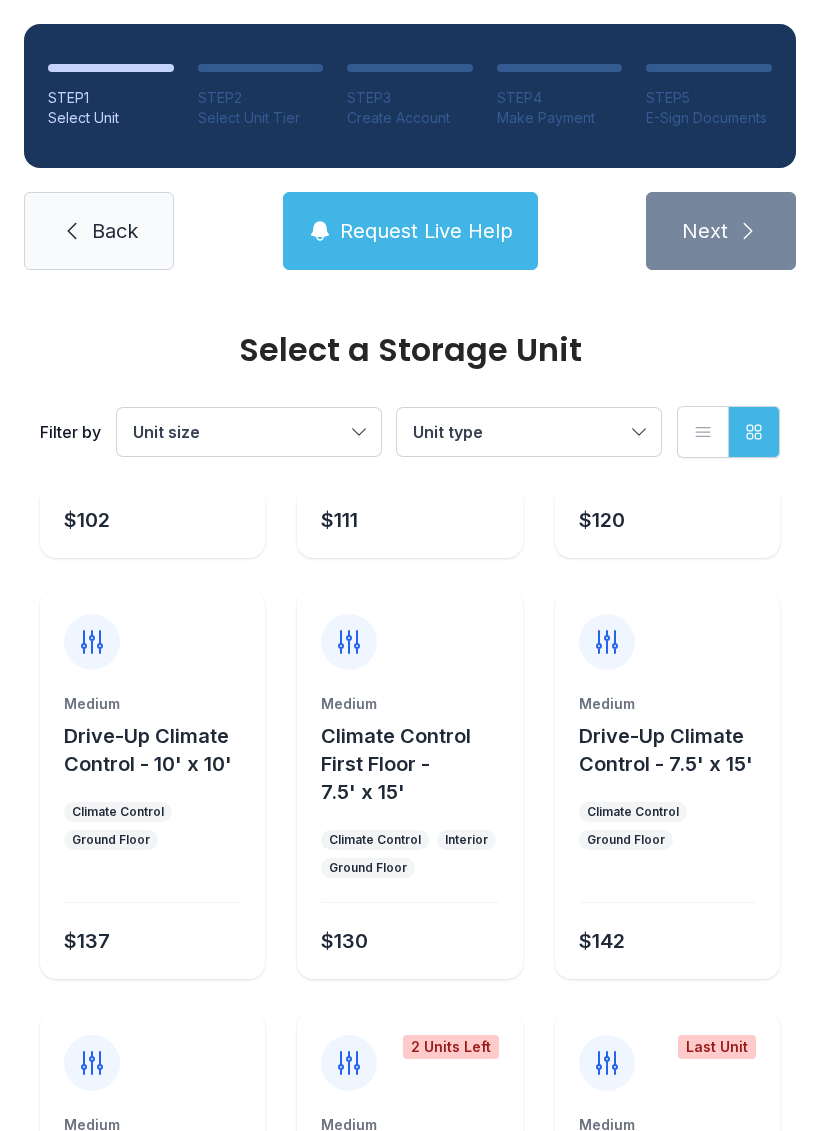 scroll, scrollTop: 727, scrollLeft: 0, axis: vertical 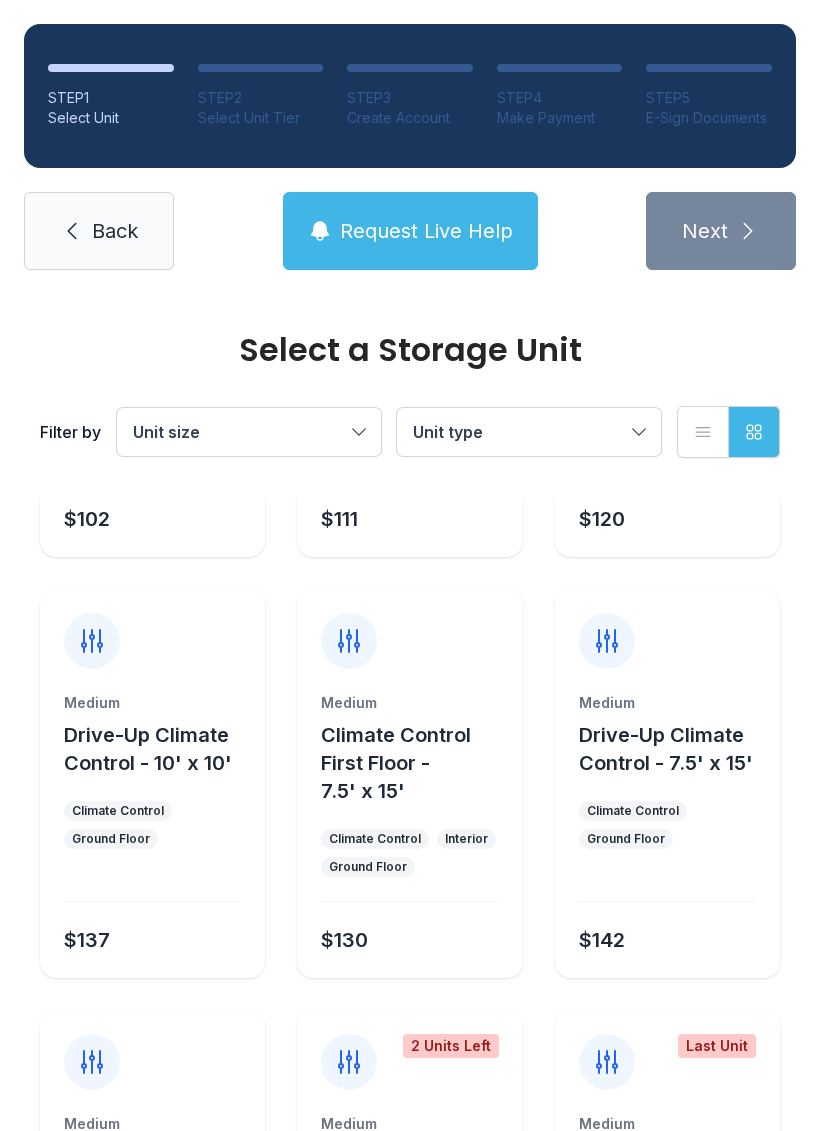 click on "Climate Control First Floor - 7.5' x 15'" at bounding box center (396, 763) 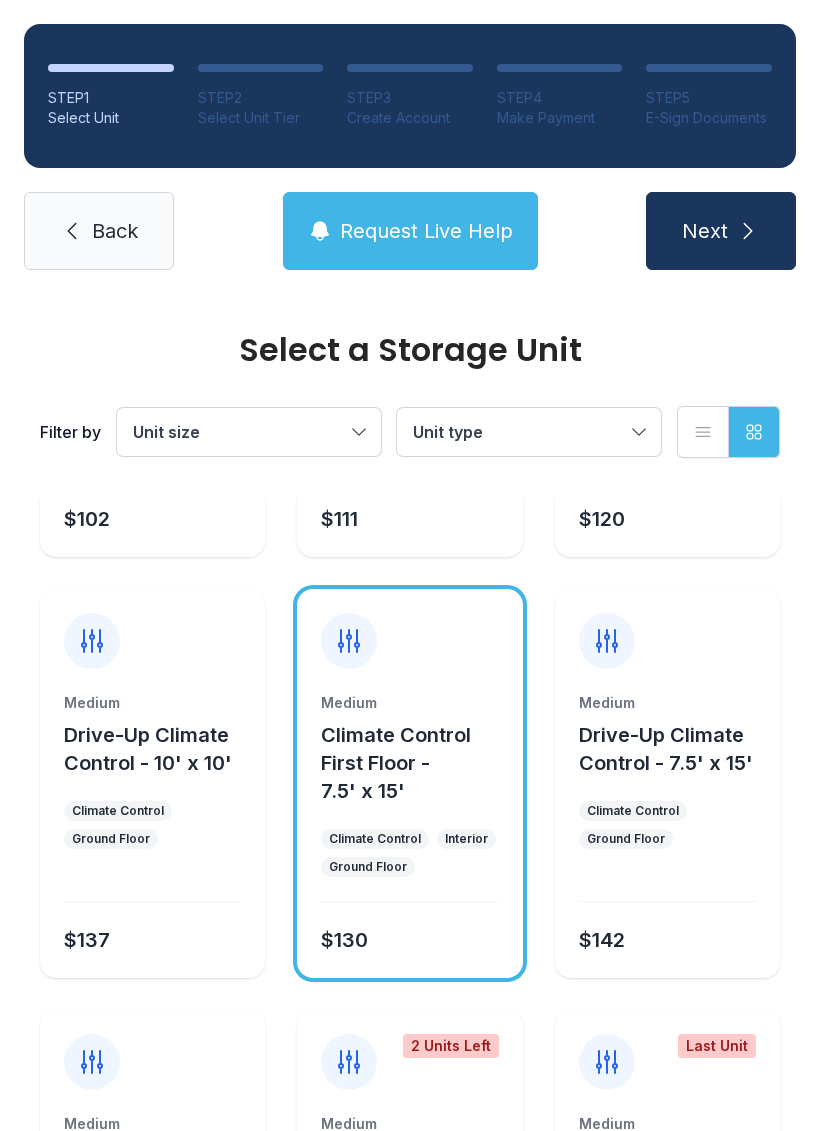 click on "Climate Control First Floor - 7.5' x 15'" at bounding box center (396, 763) 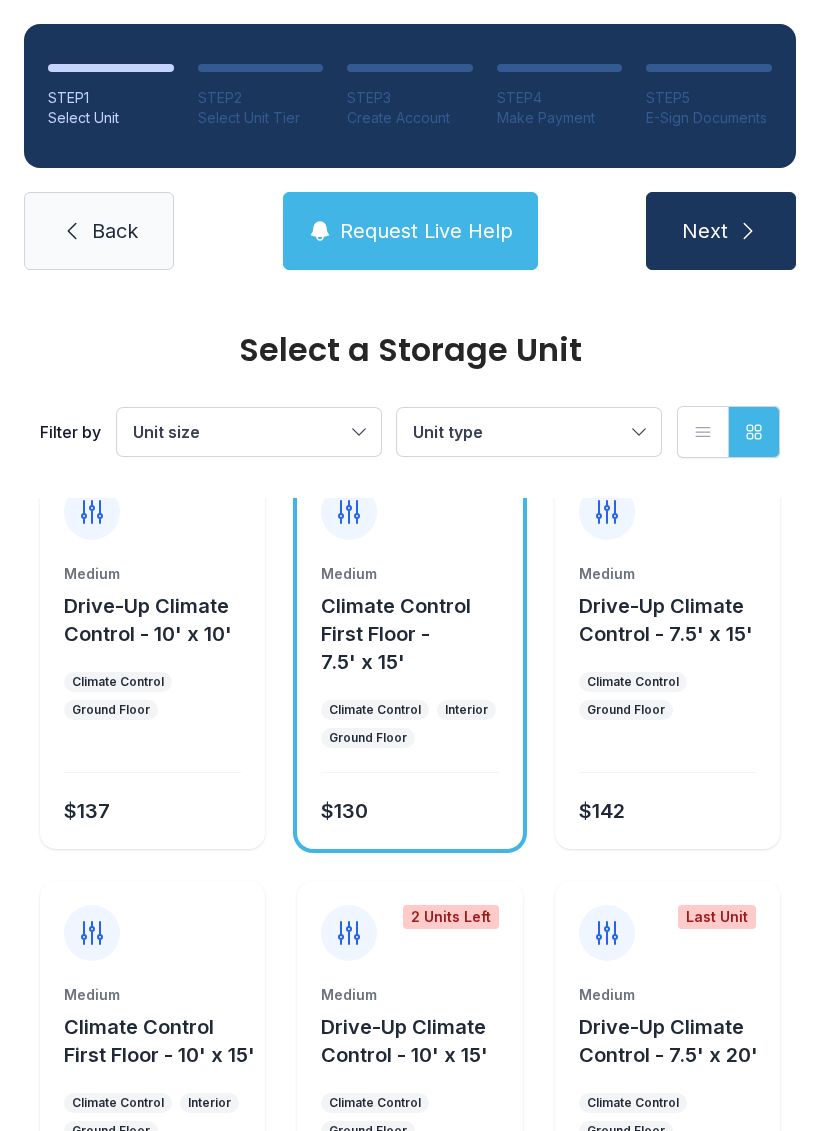 scroll, scrollTop: 869, scrollLeft: 0, axis: vertical 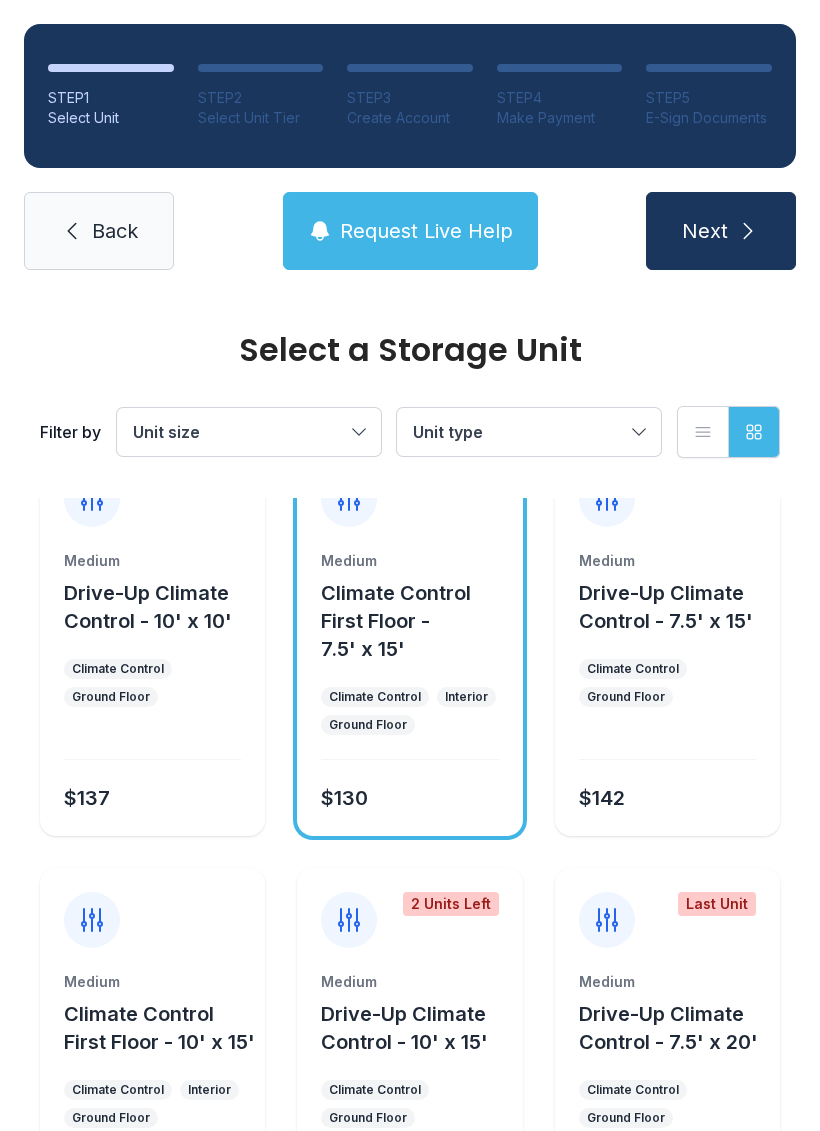 click 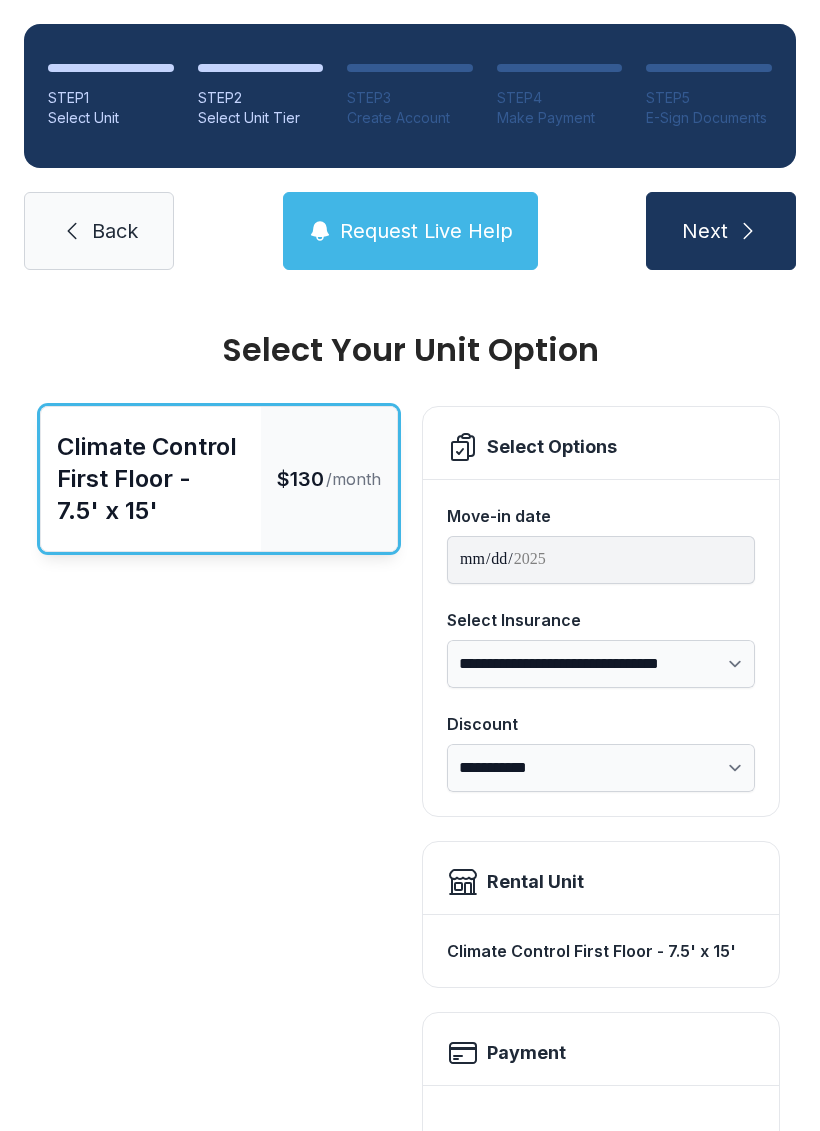 scroll, scrollTop: 0, scrollLeft: 0, axis: both 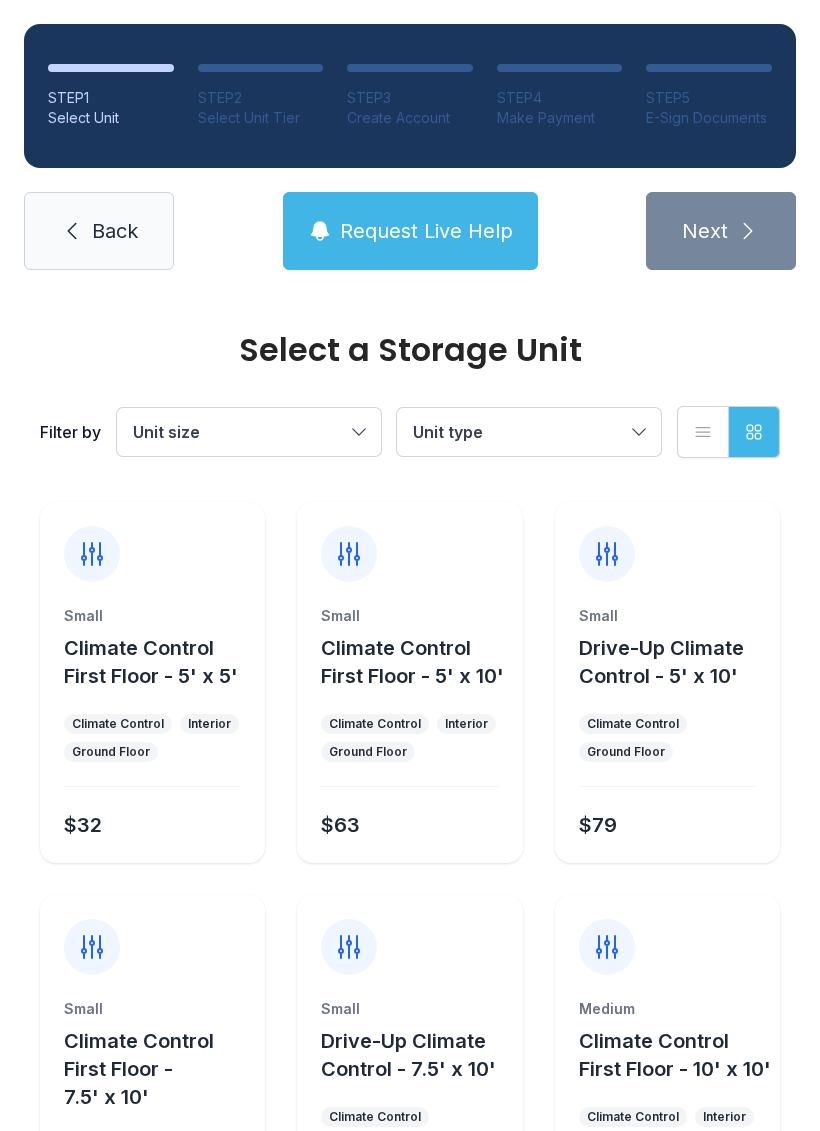 click on "Back" at bounding box center (115, 231) 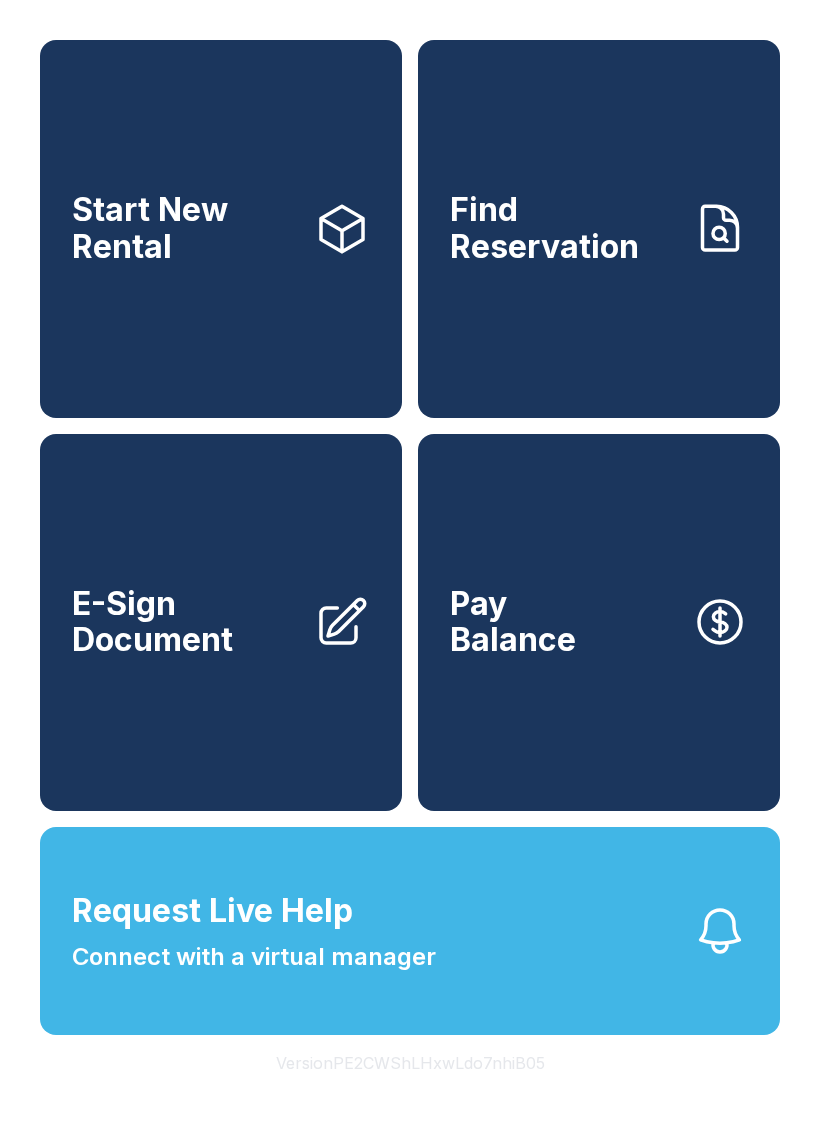 click on "Request Live Help Connect with a virtual manager" at bounding box center [410, 931] 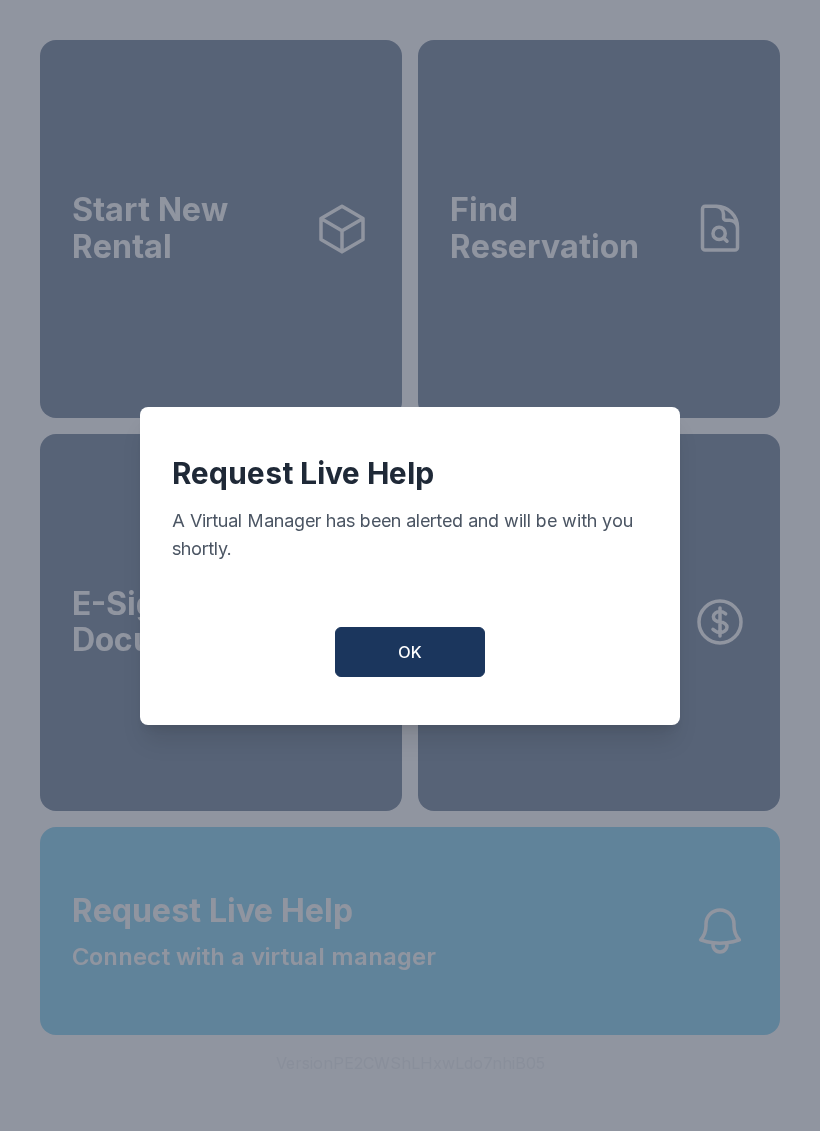 click on "OK" at bounding box center (410, 652) 